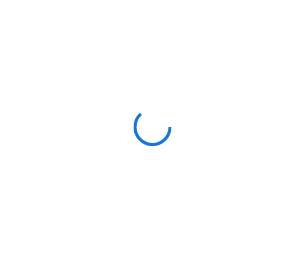 scroll, scrollTop: 0, scrollLeft: 0, axis: both 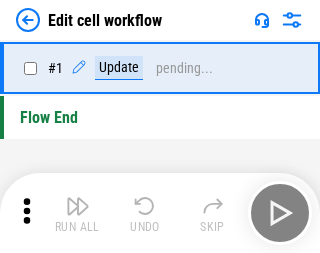 click at bounding box center (78, 206) 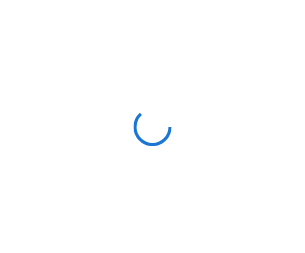 scroll, scrollTop: 0, scrollLeft: 0, axis: both 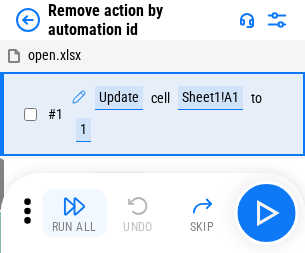 click at bounding box center [74, 206] 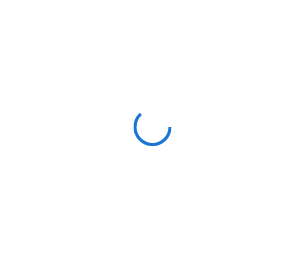 scroll, scrollTop: 0, scrollLeft: 0, axis: both 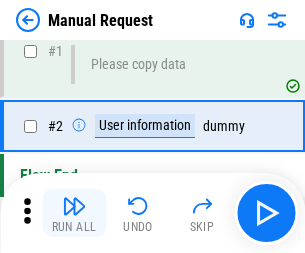 click at bounding box center (74, 206) 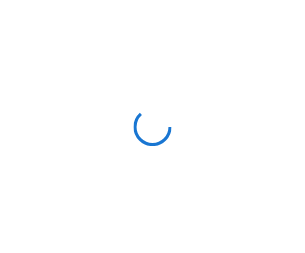 scroll, scrollTop: 0, scrollLeft: 0, axis: both 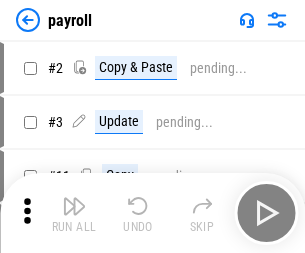 click at bounding box center [74, 206] 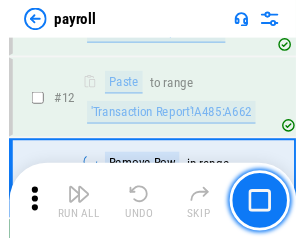 scroll, scrollTop: 426, scrollLeft: 0, axis: vertical 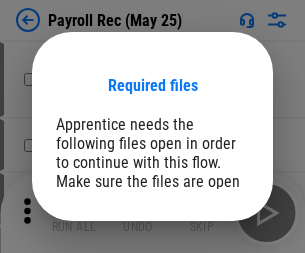 click on "Open" at bounding box center [209, 287] 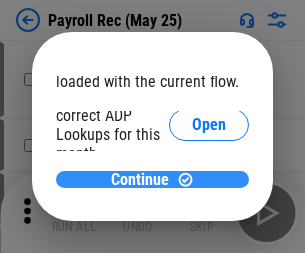 click on "Continue" at bounding box center (140, 180) 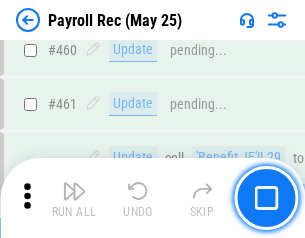 scroll, scrollTop: 10658, scrollLeft: 0, axis: vertical 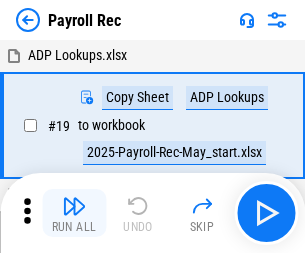 click at bounding box center [74, 206] 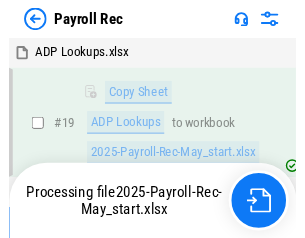 scroll, scrollTop: 118, scrollLeft: 0, axis: vertical 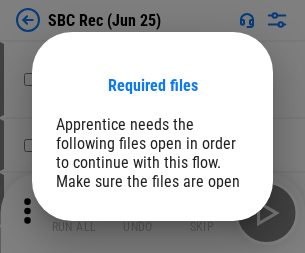click on "Open" at bounding box center (209, 287) 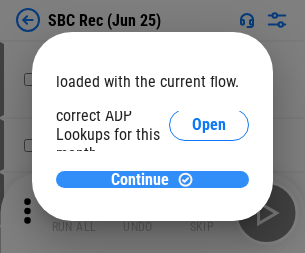 click on "Continue" at bounding box center [140, 180] 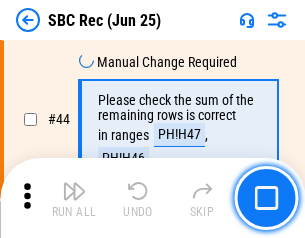 click at bounding box center (74, 191) 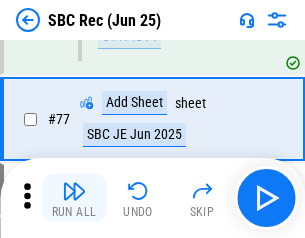 click at bounding box center (74, 191) 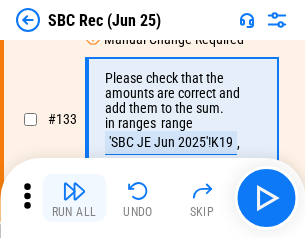 click at bounding box center (74, 191) 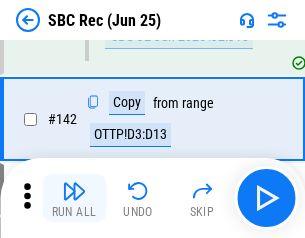 click at bounding box center [74, 191] 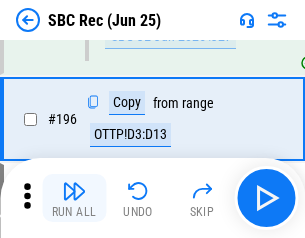 click at bounding box center [74, 191] 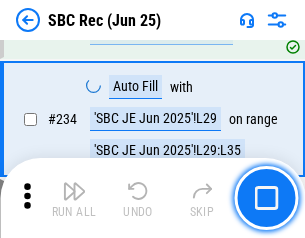 scroll, scrollTop: 6410, scrollLeft: 0, axis: vertical 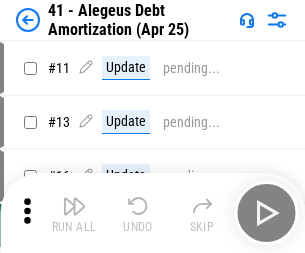 click at bounding box center (74, 206) 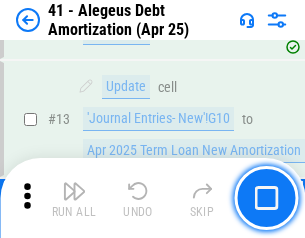 scroll, scrollTop: 247, scrollLeft: 0, axis: vertical 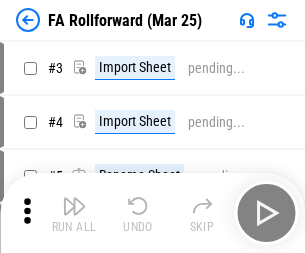 click at bounding box center [74, 206] 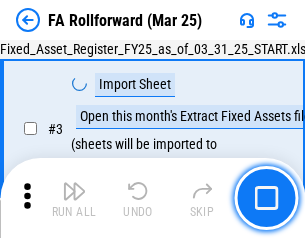 scroll, scrollTop: 184, scrollLeft: 0, axis: vertical 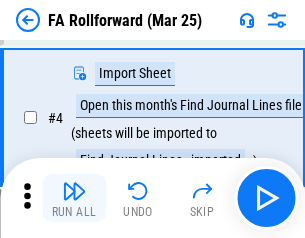 click at bounding box center (74, 191) 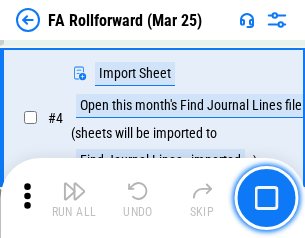 scroll, scrollTop: 313, scrollLeft: 0, axis: vertical 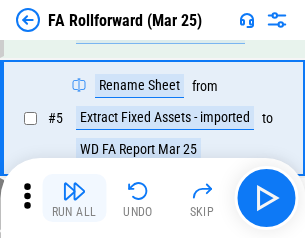 click at bounding box center [74, 191] 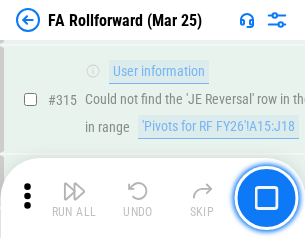 scroll, scrollTop: 9517, scrollLeft: 0, axis: vertical 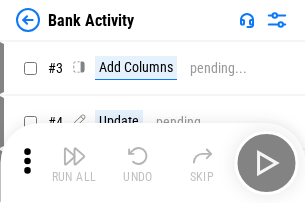 click at bounding box center [74, 156] 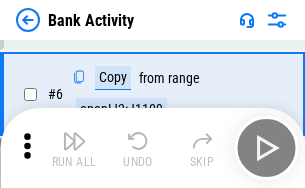 scroll, scrollTop: 192, scrollLeft: 0, axis: vertical 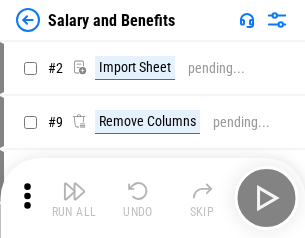 click at bounding box center [74, 191] 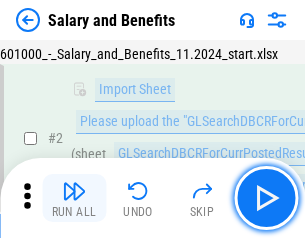 scroll, scrollTop: 145, scrollLeft: 0, axis: vertical 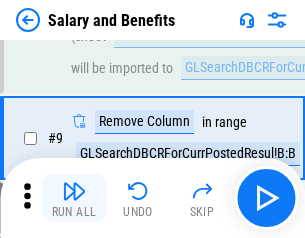 click at bounding box center [74, 191] 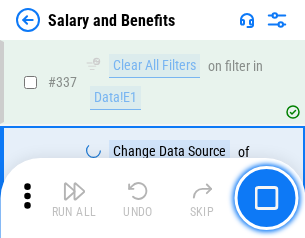 scroll, scrollTop: 9364, scrollLeft: 0, axis: vertical 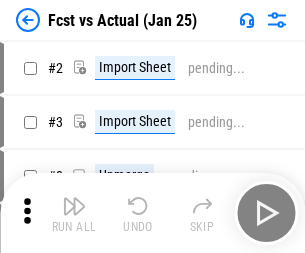 click at bounding box center [74, 206] 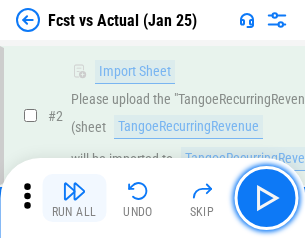 scroll, scrollTop: 187, scrollLeft: 0, axis: vertical 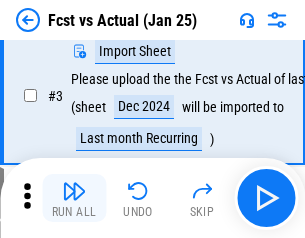click at bounding box center [74, 191] 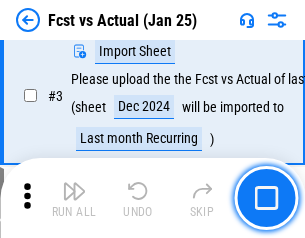 scroll, scrollTop: 300, scrollLeft: 0, axis: vertical 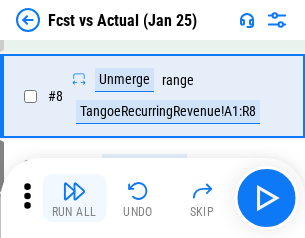 click at bounding box center [74, 191] 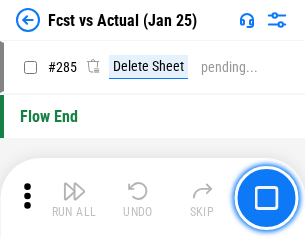 scroll, scrollTop: 9465, scrollLeft: 0, axis: vertical 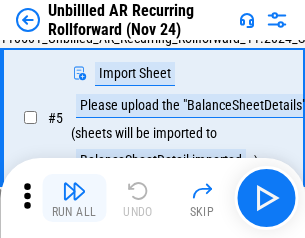 click at bounding box center [74, 191] 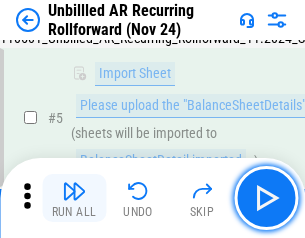 scroll, scrollTop: 188, scrollLeft: 0, axis: vertical 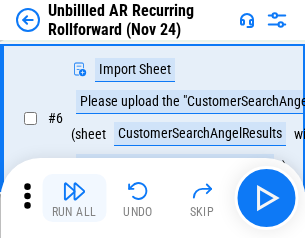 click at bounding box center [74, 191] 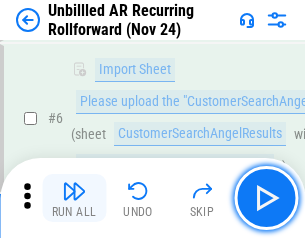scroll, scrollTop: 322, scrollLeft: 0, axis: vertical 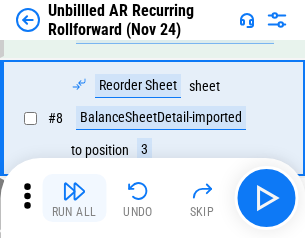 click at bounding box center [74, 191] 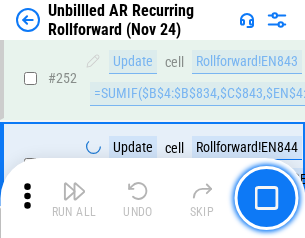 scroll, scrollTop: 6793, scrollLeft: 0, axis: vertical 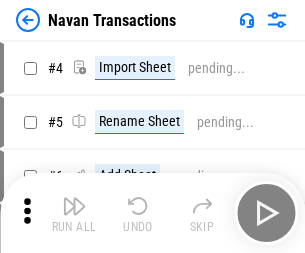 click at bounding box center [74, 206] 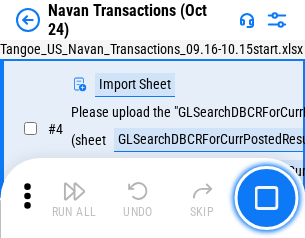 scroll, scrollTop: 168, scrollLeft: 0, axis: vertical 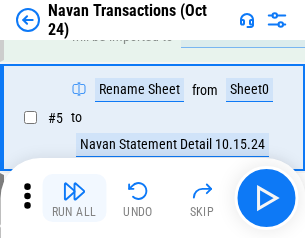 click at bounding box center (74, 191) 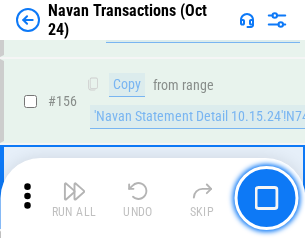 scroll, scrollTop: 6484, scrollLeft: 0, axis: vertical 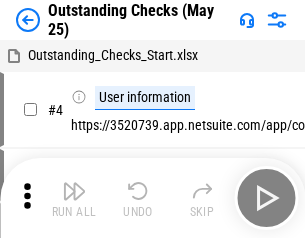 click at bounding box center (74, 191) 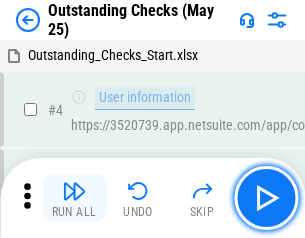 scroll, scrollTop: 209, scrollLeft: 0, axis: vertical 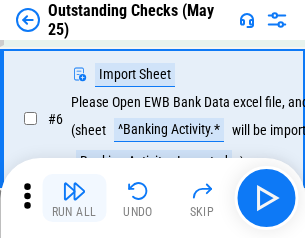 click at bounding box center [74, 191] 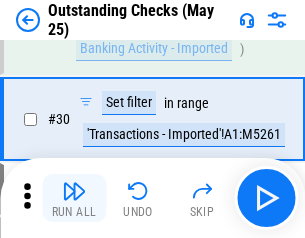 click at bounding box center (74, 191) 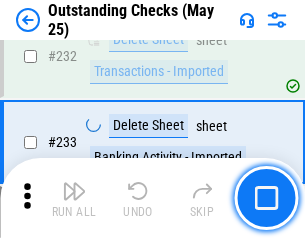scroll, scrollTop: 6027, scrollLeft: 0, axis: vertical 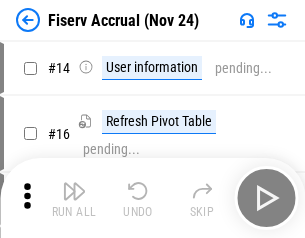 click at bounding box center (74, 191) 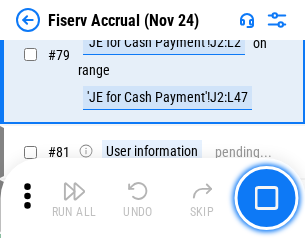 scroll, scrollTop: 2605, scrollLeft: 0, axis: vertical 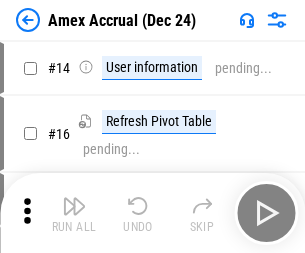 click at bounding box center [74, 206] 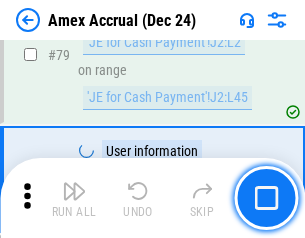 scroll, scrollTop: 2550, scrollLeft: 0, axis: vertical 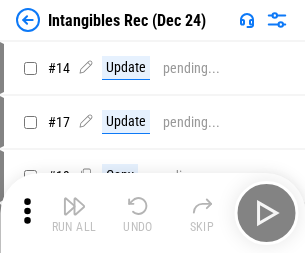 click at bounding box center (74, 206) 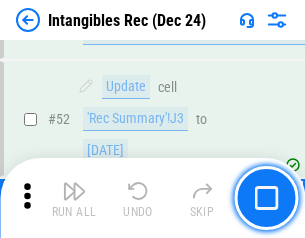 scroll, scrollTop: 779, scrollLeft: 0, axis: vertical 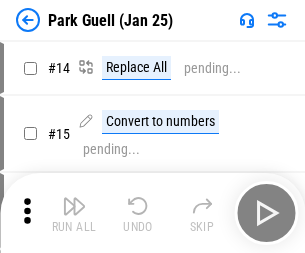 click at bounding box center [74, 206] 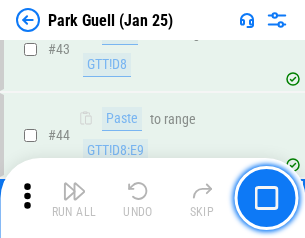 scroll, scrollTop: 2501, scrollLeft: 0, axis: vertical 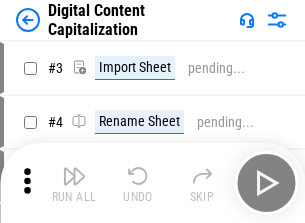 click at bounding box center (74, 176) 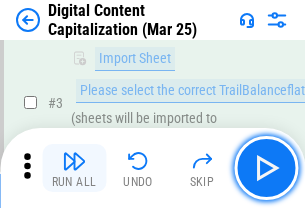 scroll, scrollTop: 187, scrollLeft: 0, axis: vertical 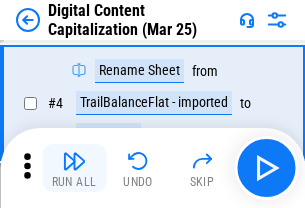 click at bounding box center [74, 161] 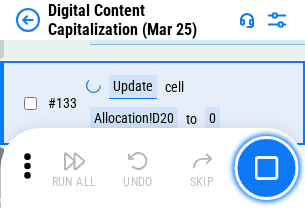 scroll, scrollTop: 2121, scrollLeft: 0, axis: vertical 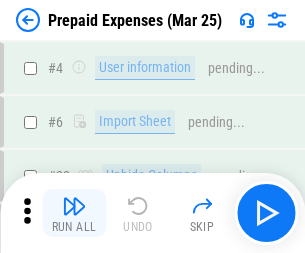 click at bounding box center (74, 206) 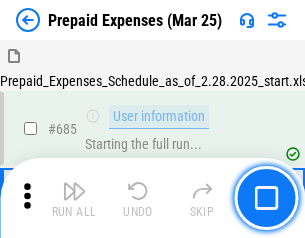 scroll, scrollTop: 4993, scrollLeft: 0, axis: vertical 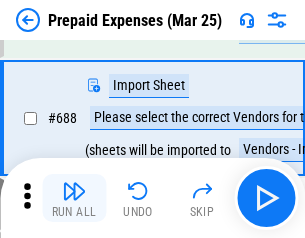 click at bounding box center [74, 191] 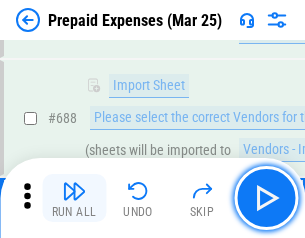 scroll, scrollTop: 5095, scrollLeft: 0, axis: vertical 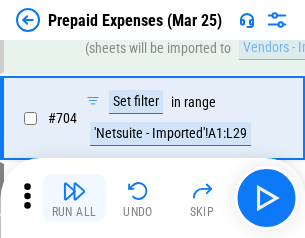 click at bounding box center (74, 191) 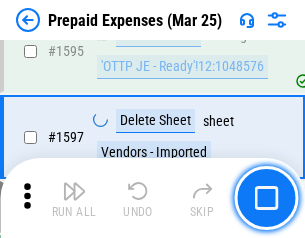 scroll, scrollTop: 18897, scrollLeft: 0, axis: vertical 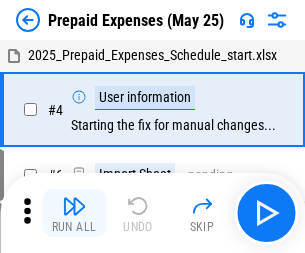 click at bounding box center (74, 206) 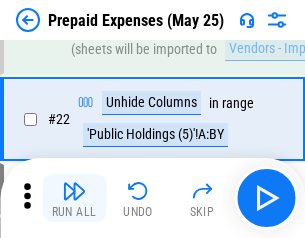 click at bounding box center (74, 191) 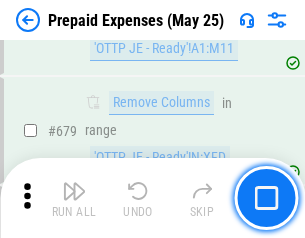 scroll, scrollTop: 6734, scrollLeft: 0, axis: vertical 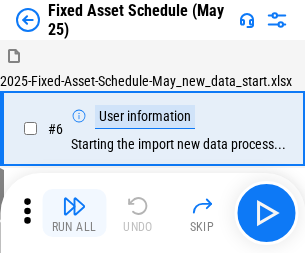 click at bounding box center (74, 206) 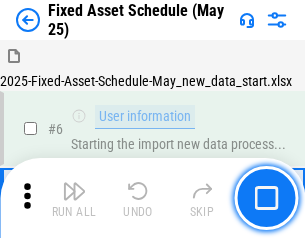 scroll, scrollTop: 210, scrollLeft: 0, axis: vertical 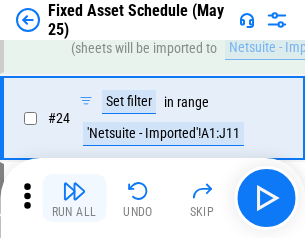 click at bounding box center [74, 191] 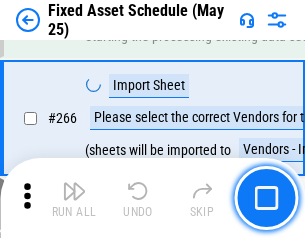 scroll, scrollTop: 6430, scrollLeft: 0, axis: vertical 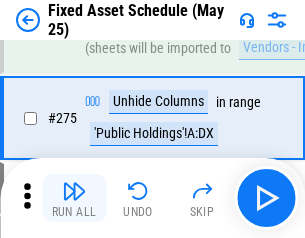 click at bounding box center (74, 191) 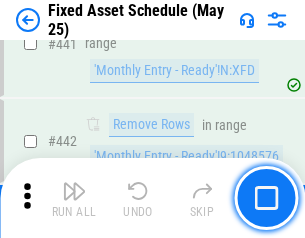 scroll, scrollTop: 8848, scrollLeft: 0, axis: vertical 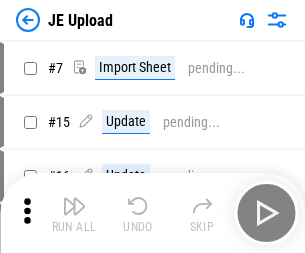click at bounding box center [74, 206] 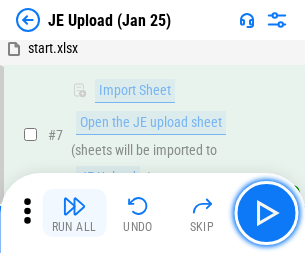 scroll, scrollTop: 145, scrollLeft: 0, axis: vertical 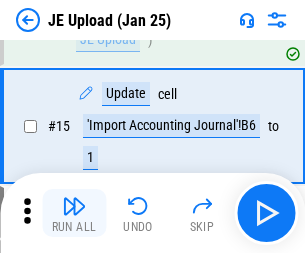 click at bounding box center (74, 206) 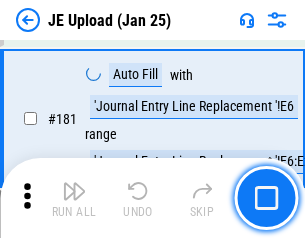 scroll, scrollTop: 4223, scrollLeft: 0, axis: vertical 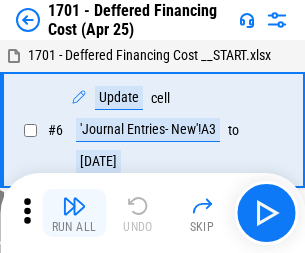 click at bounding box center (74, 206) 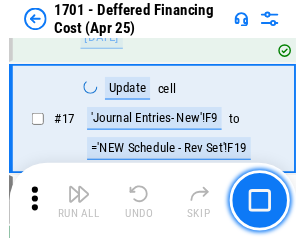 scroll, scrollTop: 247, scrollLeft: 0, axis: vertical 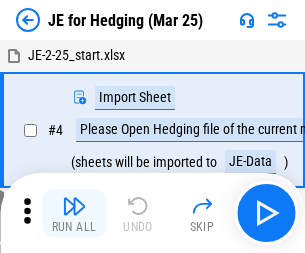 click at bounding box center (74, 206) 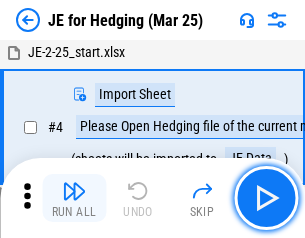 scroll, scrollTop: 113, scrollLeft: 0, axis: vertical 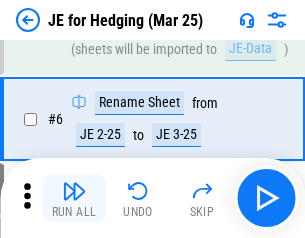 click at bounding box center [74, 191] 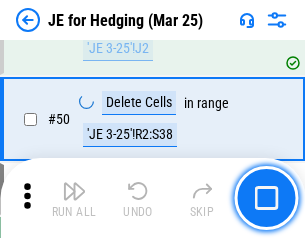 scroll, scrollTop: 1295, scrollLeft: 0, axis: vertical 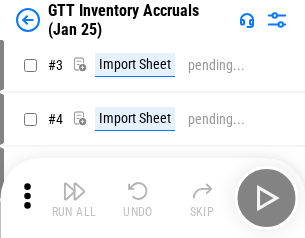 click at bounding box center [74, 191] 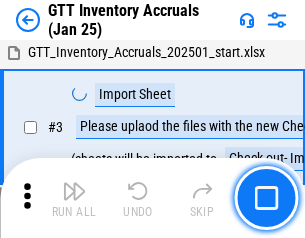scroll, scrollTop: 129, scrollLeft: 0, axis: vertical 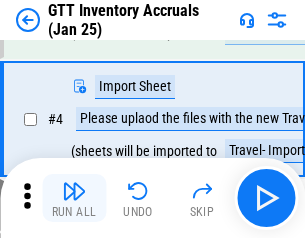 click at bounding box center (74, 191) 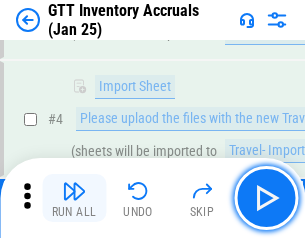 scroll, scrollTop: 231, scrollLeft: 0, axis: vertical 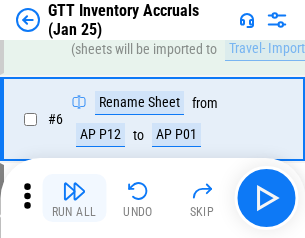 click at bounding box center (74, 191) 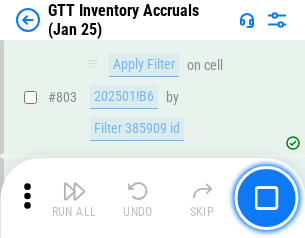 scroll, scrollTop: 15134, scrollLeft: 0, axis: vertical 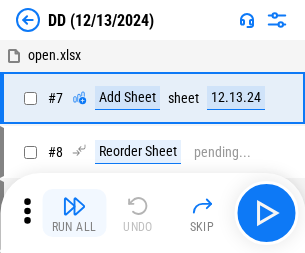 click at bounding box center [74, 206] 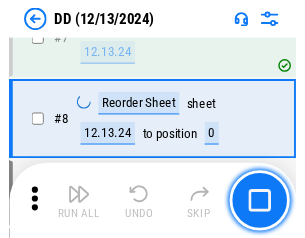 scroll, scrollTop: 201, scrollLeft: 0, axis: vertical 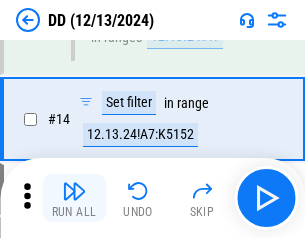 click at bounding box center (74, 191) 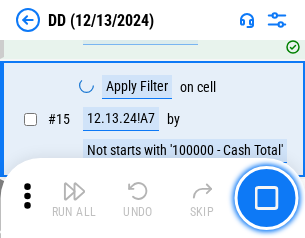 scroll, scrollTop: 521, scrollLeft: 0, axis: vertical 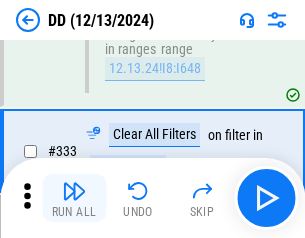 click at bounding box center (74, 191) 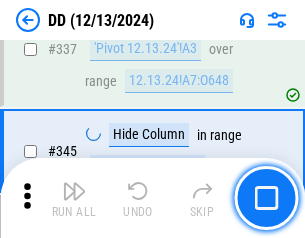 scroll, scrollTop: 9296, scrollLeft: 0, axis: vertical 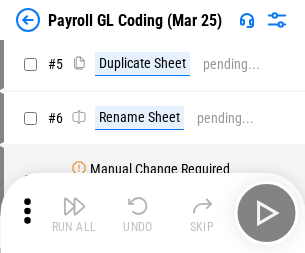 click at bounding box center [74, 206] 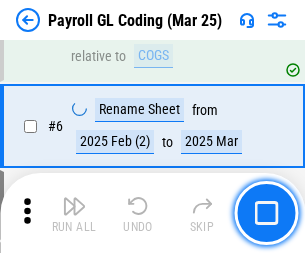 scroll, scrollTop: 233, scrollLeft: 0, axis: vertical 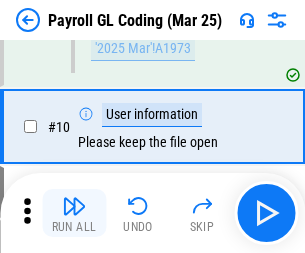 click at bounding box center [74, 206] 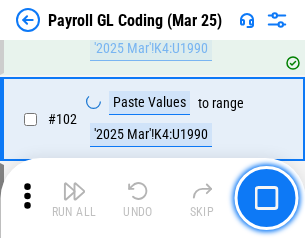 scroll, scrollTop: 4684, scrollLeft: 0, axis: vertical 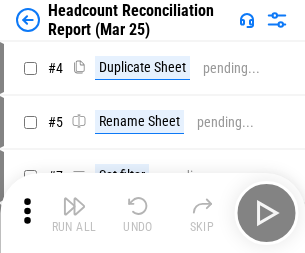 click at bounding box center (74, 206) 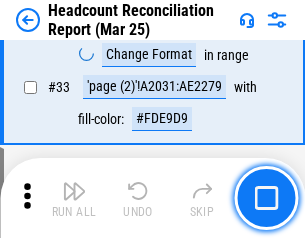 scroll, scrollTop: 1834, scrollLeft: 0, axis: vertical 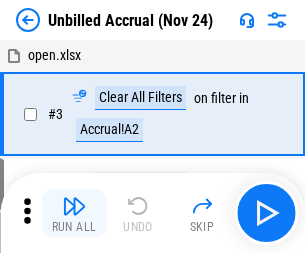 click at bounding box center [74, 206] 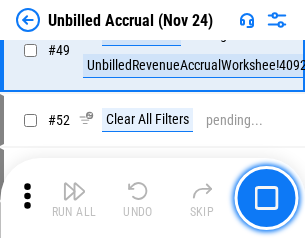 scroll, scrollTop: 1814, scrollLeft: 0, axis: vertical 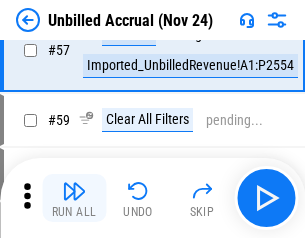 click at bounding box center (74, 191) 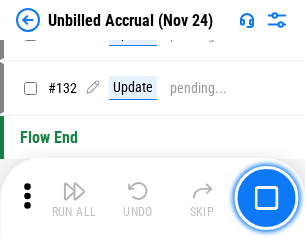 scroll, scrollTop: 5934, scrollLeft: 0, axis: vertical 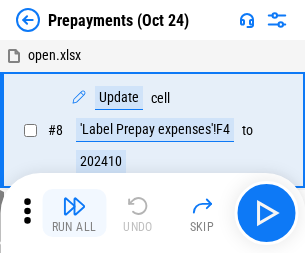 click at bounding box center [74, 206] 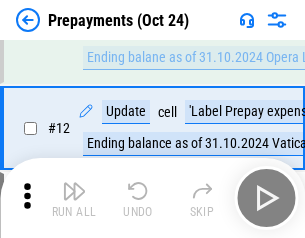 scroll, scrollTop: 125, scrollLeft: 0, axis: vertical 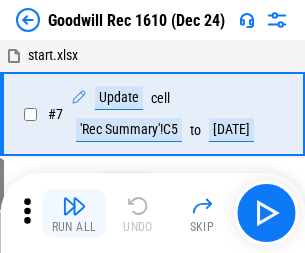 click at bounding box center [74, 206] 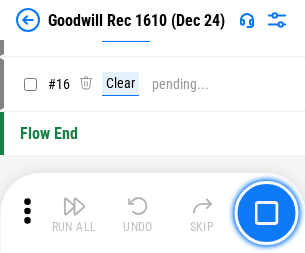 scroll, scrollTop: 342, scrollLeft: 0, axis: vertical 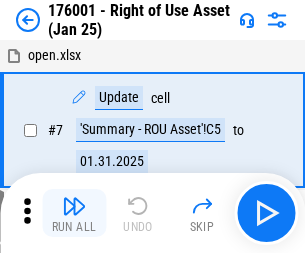 click at bounding box center [74, 206] 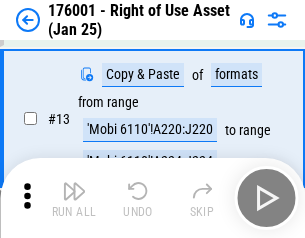scroll, scrollTop: 129, scrollLeft: 0, axis: vertical 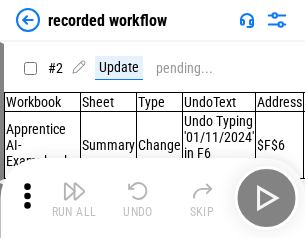 click at bounding box center [74, 191] 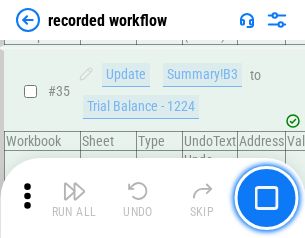scroll, scrollTop: 6251, scrollLeft: 0, axis: vertical 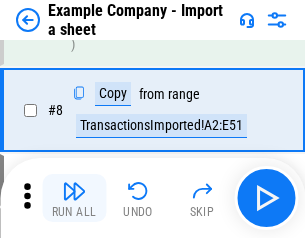 click at bounding box center (74, 191) 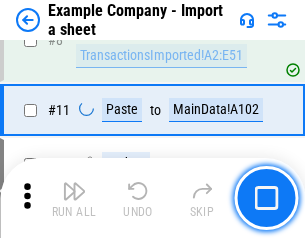 scroll, scrollTop: 426, scrollLeft: 0, axis: vertical 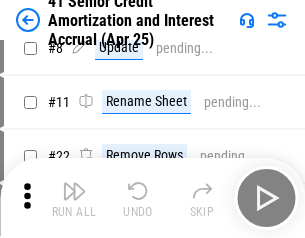 click at bounding box center [74, 191] 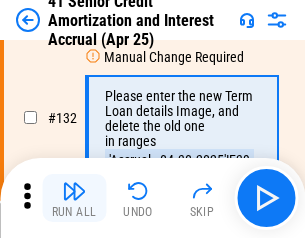click at bounding box center (74, 191) 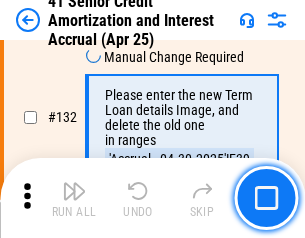 scroll, scrollTop: 2045, scrollLeft: 0, axis: vertical 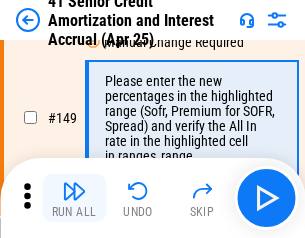 click at bounding box center (74, 191) 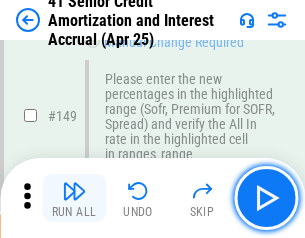 scroll, scrollTop: 2232, scrollLeft: 0, axis: vertical 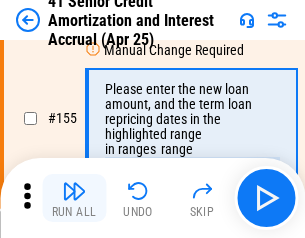 click at bounding box center (74, 191) 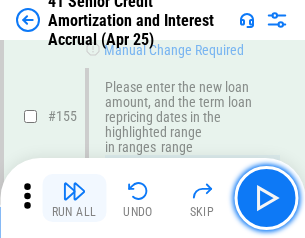 scroll, scrollTop: 2363, scrollLeft: 0, axis: vertical 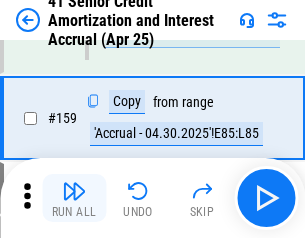 click at bounding box center [74, 191] 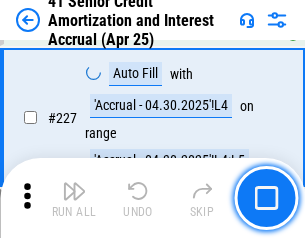 scroll, scrollTop: 4404, scrollLeft: 0, axis: vertical 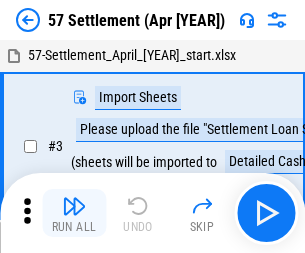 click at bounding box center (74, 206) 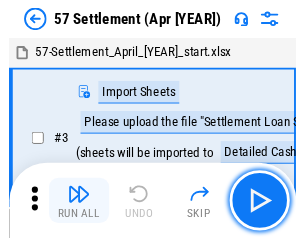 scroll, scrollTop: 19, scrollLeft: 0, axis: vertical 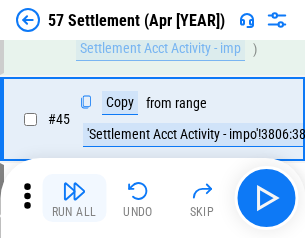 click at bounding box center (74, 191) 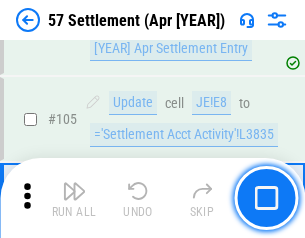 scroll, scrollTop: 1263, scrollLeft: 0, axis: vertical 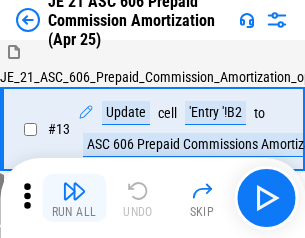 click at bounding box center [74, 191] 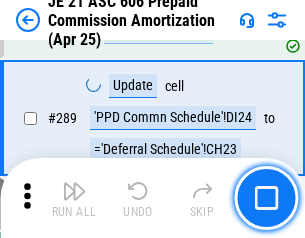 scroll, scrollTop: 3680, scrollLeft: 0, axis: vertical 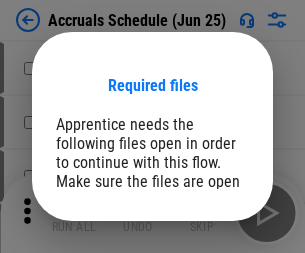 click on "Open" at bounding box center (209, 278) 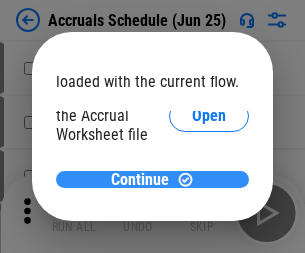 click on "Continue" at bounding box center [140, 180] 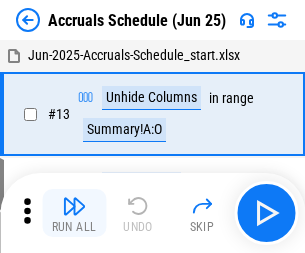 click at bounding box center (74, 206) 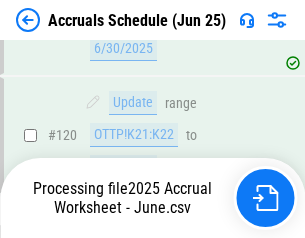 scroll, scrollTop: 2736, scrollLeft: 0, axis: vertical 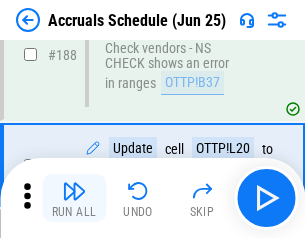 click at bounding box center (74, 191) 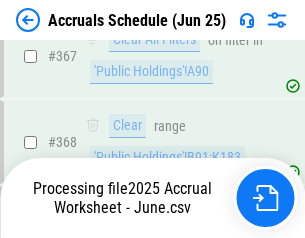 scroll, scrollTop: 6200, scrollLeft: 0, axis: vertical 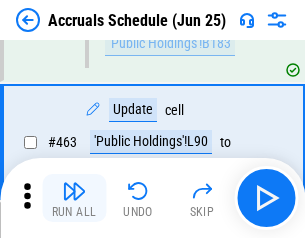 click at bounding box center [74, 191] 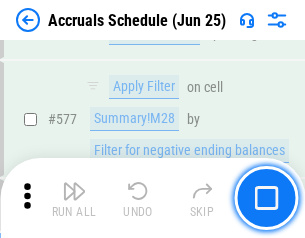 scroll, scrollTop: 8907, scrollLeft: 0, axis: vertical 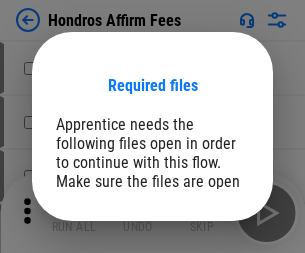 click on "Open" at bounding box center (209, 268) 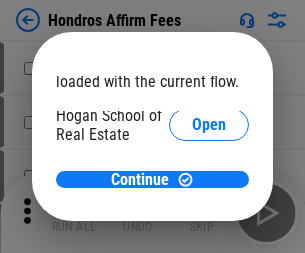 click on "Open" at bounding box center (209, 221) 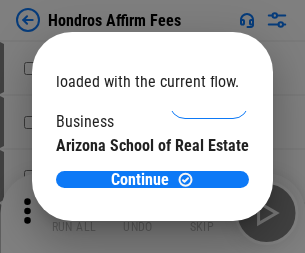 click on "Open" at bounding box center (209, 195) 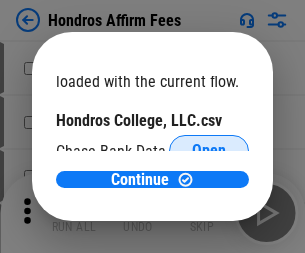 click on "Open" at bounding box center (209, 151) 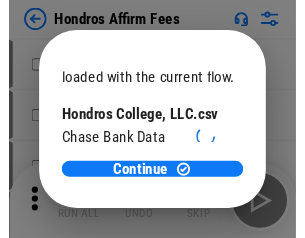 scroll, scrollTop: 314, scrollLeft: 0, axis: vertical 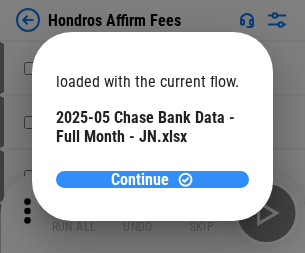 click on "Continue" at bounding box center (140, 180) 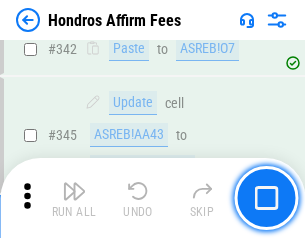 scroll, scrollTop: 4545, scrollLeft: 0, axis: vertical 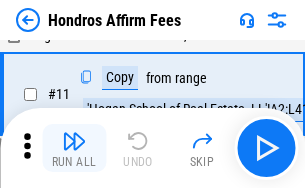 click at bounding box center [74, 141] 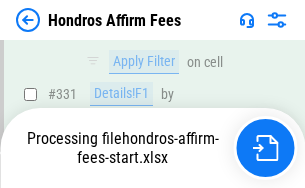 scroll, scrollTop: 4382, scrollLeft: 0, axis: vertical 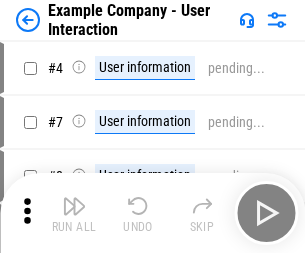 click at bounding box center [74, 206] 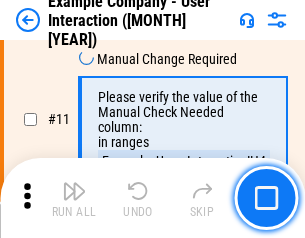 scroll, scrollTop: 433, scrollLeft: 0, axis: vertical 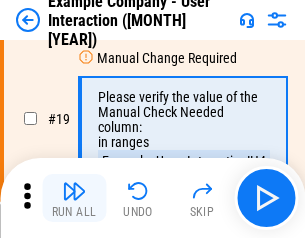 click at bounding box center [74, 191] 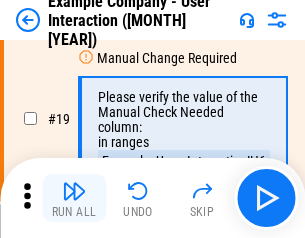 click at bounding box center (74, 191) 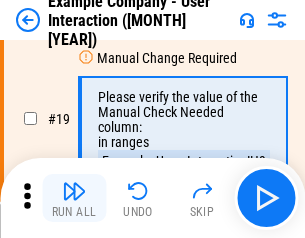 click at bounding box center [74, 191] 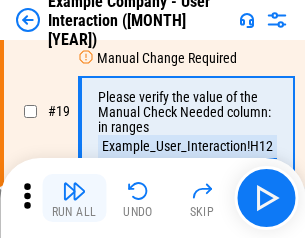 click at bounding box center (74, 191) 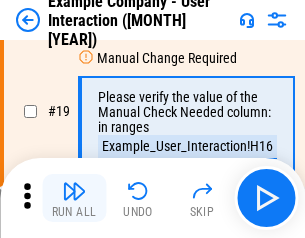 click at bounding box center (74, 191) 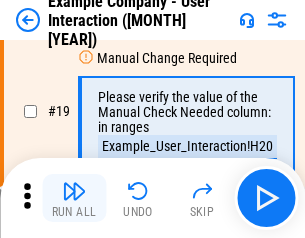 click at bounding box center (74, 191) 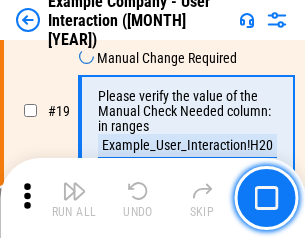 scroll, scrollTop: 537, scrollLeft: 0, axis: vertical 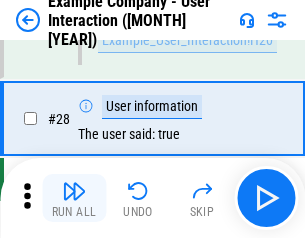 click at bounding box center (74, 191) 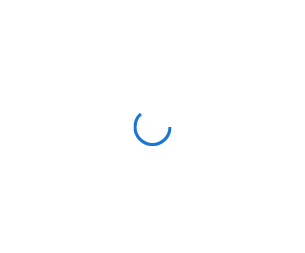 scroll, scrollTop: 0, scrollLeft: 0, axis: both 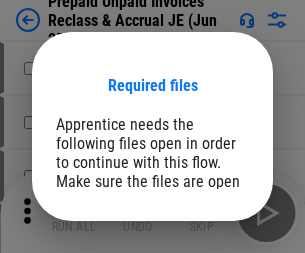 click on "Open" at bounding box center [209, 278] 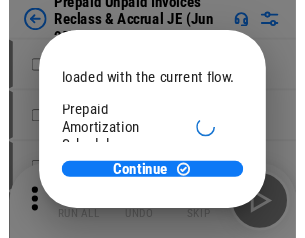 scroll, scrollTop: 119, scrollLeft: 0, axis: vertical 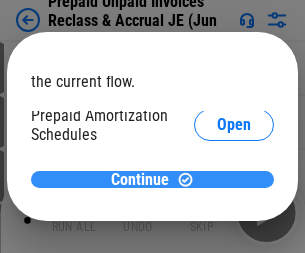 click on "Continue" at bounding box center [140, 180] 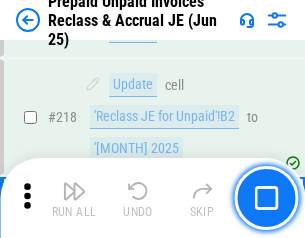 scroll, scrollTop: 2592, scrollLeft: 0, axis: vertical 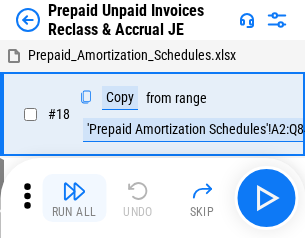 click at bounding box center (74, 191) 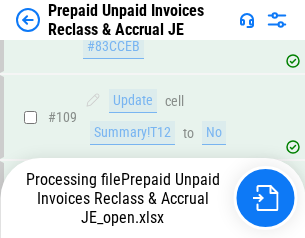 scroll, scrollTop: 2490, scrollLeft: 0, axis: vertical 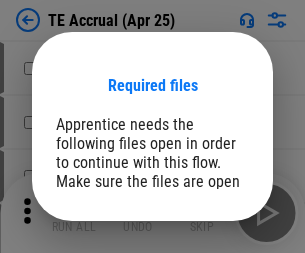 click on "Open" at bounding box center [209, 287] 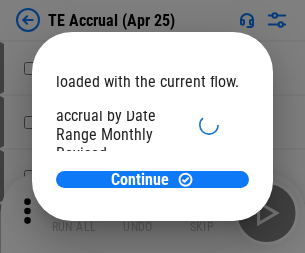 scroll, scrollTop: 119, scrollLeft: 0, axis: vertical 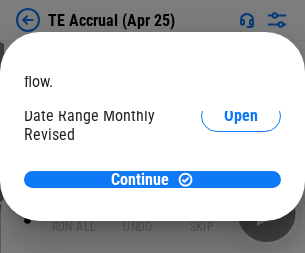 click on "Open" at bounding box center (241, 192) 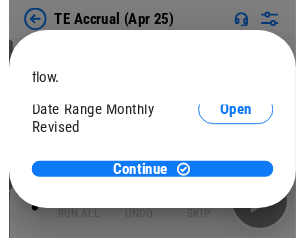 scroll, scrollTop: 93, scrollLeft: 0, axis: vertical 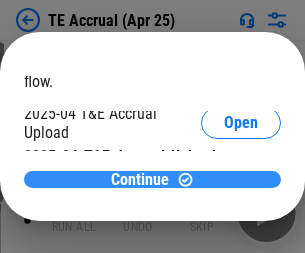 click on "Continue" at bounding box center [140, 180] 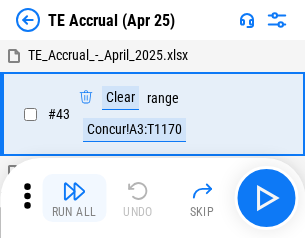 click at bounding box center [74, 191] 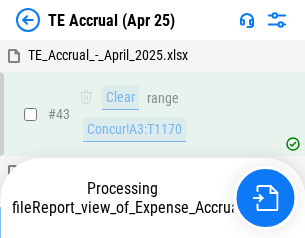 scroll, scrollTop: 115, scrollLeft: 0, axis: vertical 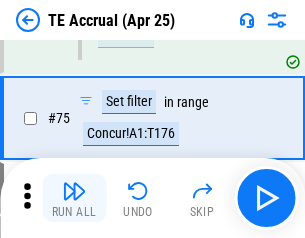 click at bounding box center (74, 191) 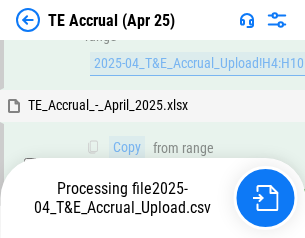 scroll, scrollTop: 3928, scrollLeft: 0, axis: vertical 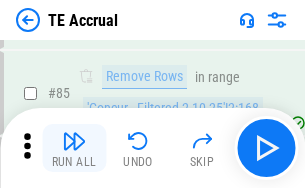 click at bounding box center [74, 141] 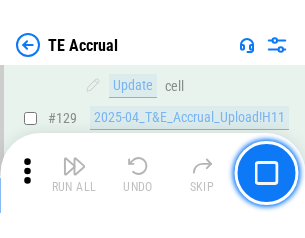 scroll, scrollTop: 4178, scrollLeft: 0, axis: vertical 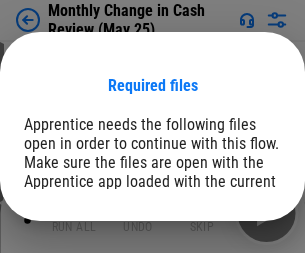 click on "Open" at bounding box center (241, 246) 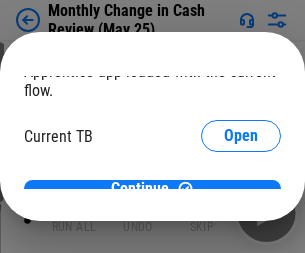 click on "Open" at bounding box center (241, 197) 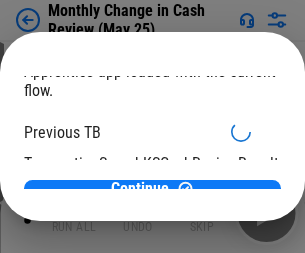 scroll, scrollTop: 65, scrollLeft: 0, axis: vertical 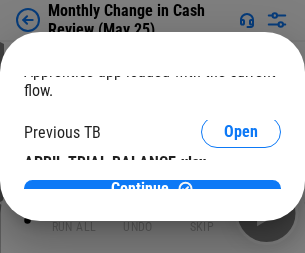 click on "Open" at bounding box center (326, 193) 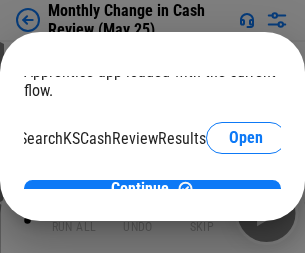 scroll, scrollTop: 126, scrollLeft: 80, axis: both 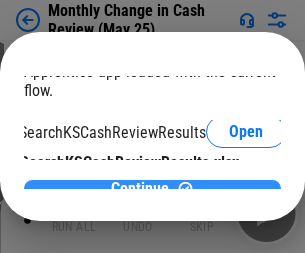 click on "Continue" at bounding box center (140, 189) 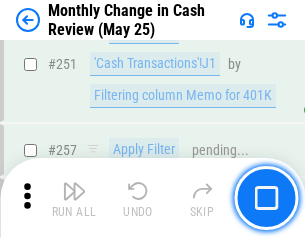 scroll, scrollTop: 4973, scrollLeft: 0, axis: vertical 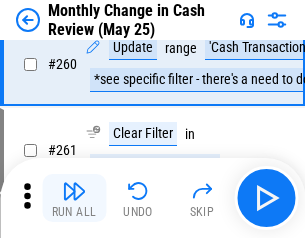 click at bounding box center [74, 191] 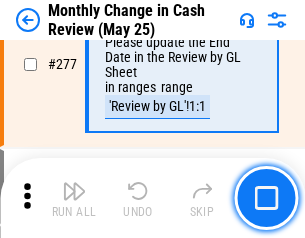 scroll, scrollTop: 6051, scrollLeft: 0, axis: vertical 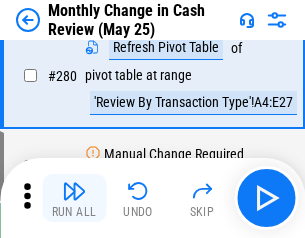 click at bounding box center (74, 191) 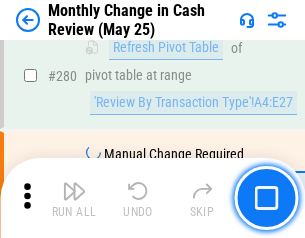 scroll, scrollTop: 6194, scrollLeft: 0, axis: vertical 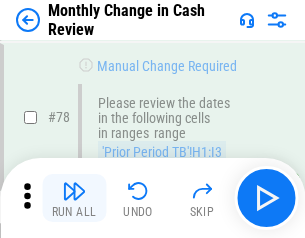 click at bounding box center [74, 191] 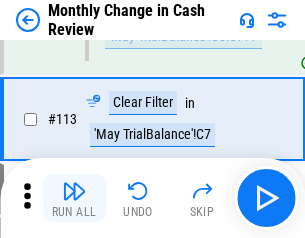 click at bounding box center (74, 191) 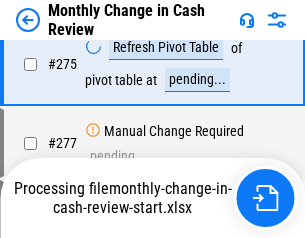scroll, scrollTop: 6028, scrollLeft: 0, axis: vertical 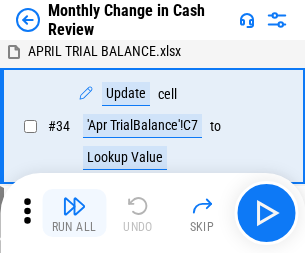 click at bounding box center (74, 206) 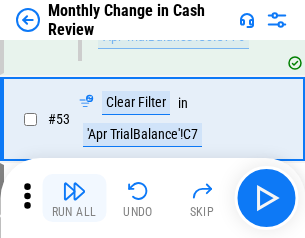 click at bounding box center [74, 191] 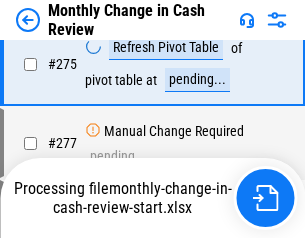 scroll, scrollTop: 6028, scrollLeft: 0, axis: vertical 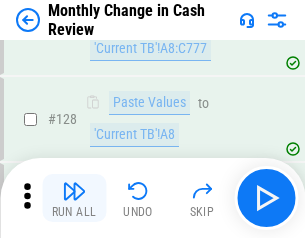 click at bounding box center (74, 191) 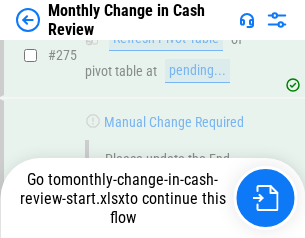 scroll, scrollTop: 6028, scrollLeft: 0, axis: vertical 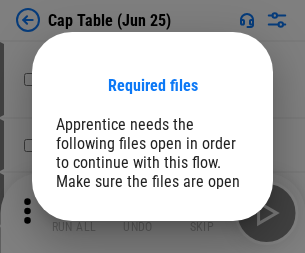 click on "Open" at bounding box center (209, 268) 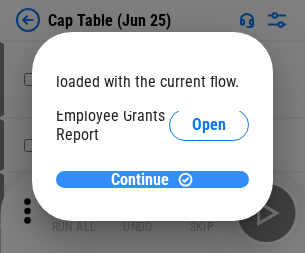 click on "Continue" at bounding box center [140, 180] 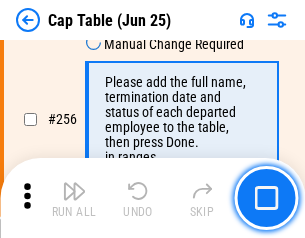 scroll, scrollTop: 9435, scrollLeft: 0, axis: vertical 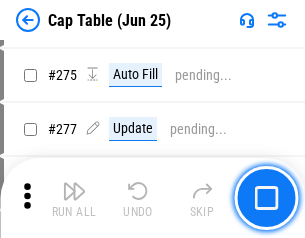 click at bounding box center [74, 191] 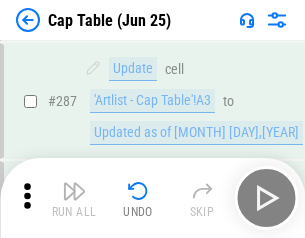 scroll, scrollTop: 10343, scrollLeft: 0, axis: vertical 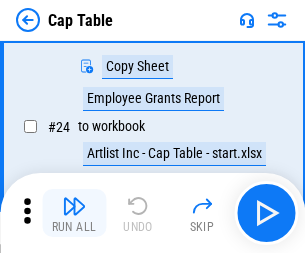 click at bounding box center (74, 206) 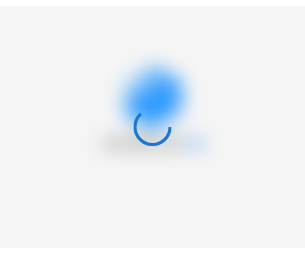 scroll, scrollTop: 0, scrollLeft: 0, axis: both 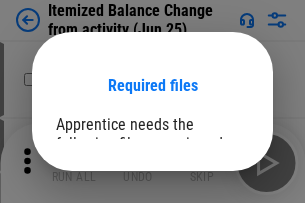 click on "Open" at bounding box center (209, 278) 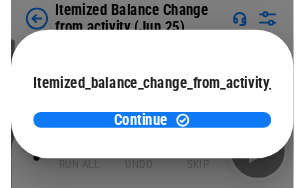 scroll, scrollTop: 146, scrollLeft: 0, axis: vertical 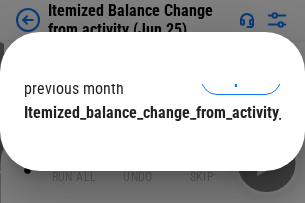 click on "Continue" at bounding box center (140, 153) 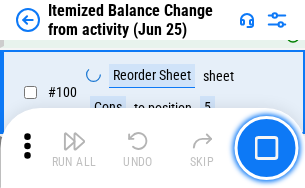 scroll, scrollTop: 3329, scrollLeft: 0, axis: vertical 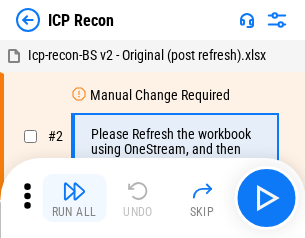 click at bounding box center [74, 191] 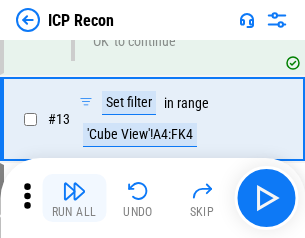 click at bounding box center [74, 191] 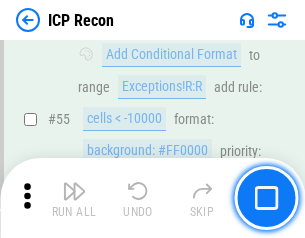 scroll, scrollTop: 1743, scrollLeft: 0, axis: vertical 